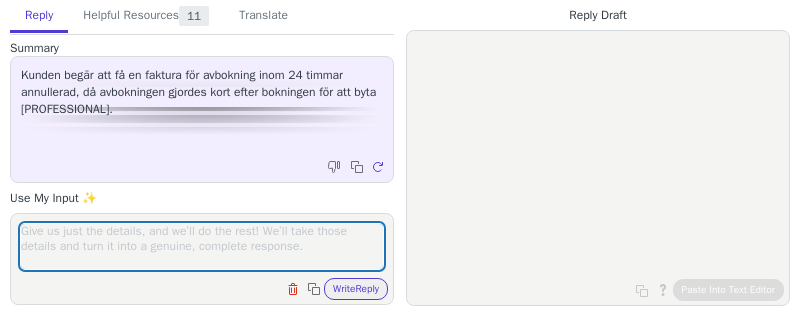 click at bounding box center [202, 246] 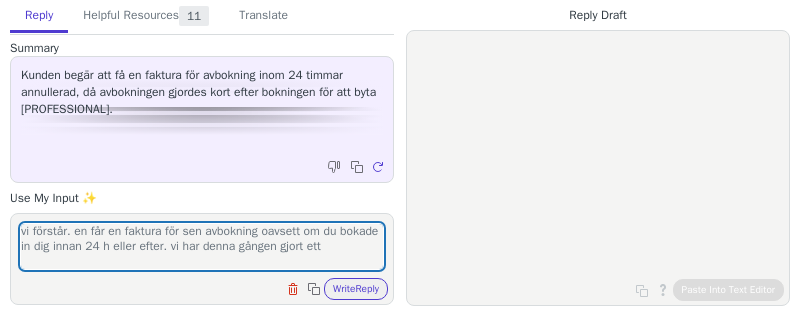 scroll, scrollTop: 0, scrollLeft: 0, axis: both 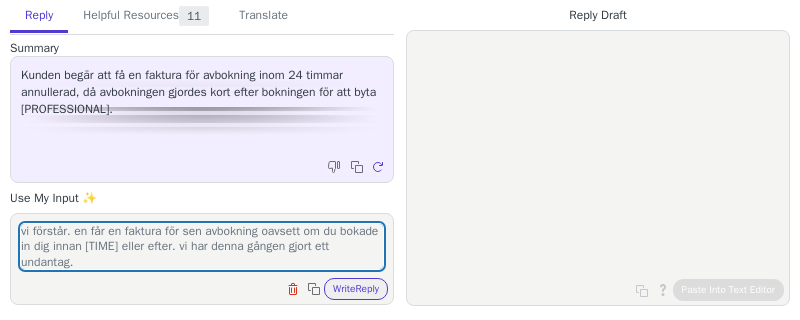 click on "vi förstår. en får en faktura för sen avbokning oavsett om du bokade in dig innan [TIME] eller efter. vi har denna gången gjort ett undantag." at bounding box center [202, 246] 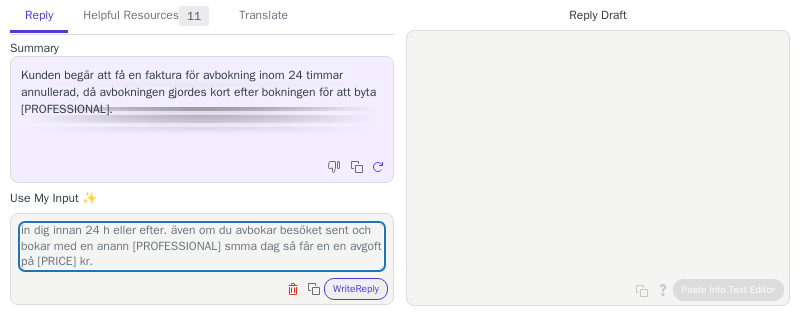 scroll, scrollTop: 32, scrollLeft: 0, axis: vertical 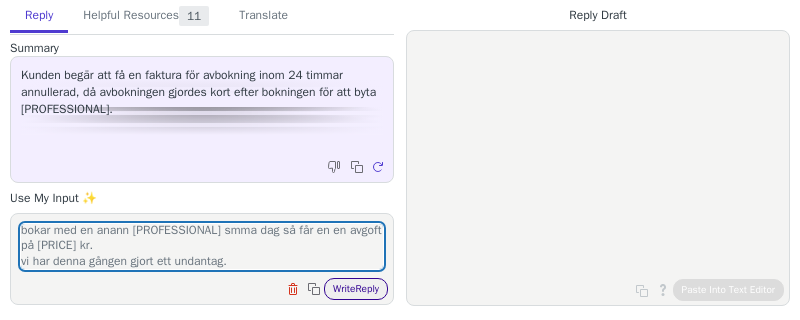 type on "vi förstår. en får en faktura för sen avbokning oavsett om du bokade in dig innan 24 h eller efter. även om du avbokar besöket sent och bokar med en anann [PROFESSIONAL] smma dag så får en en avgoft på [PRICE] kr.
vi har denna gången gjort ett undantag." 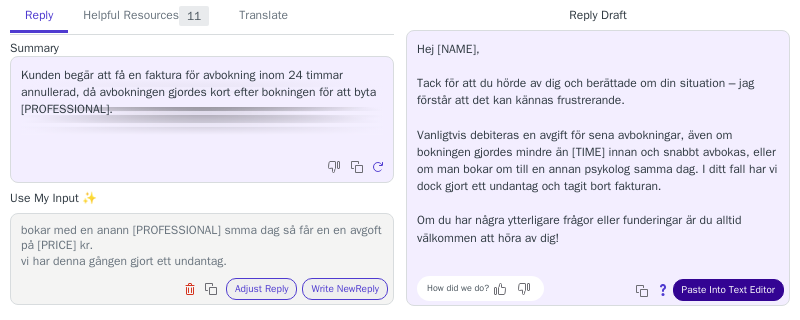 click on "Paste Into Text Editor" at bounding box center [728, 290] 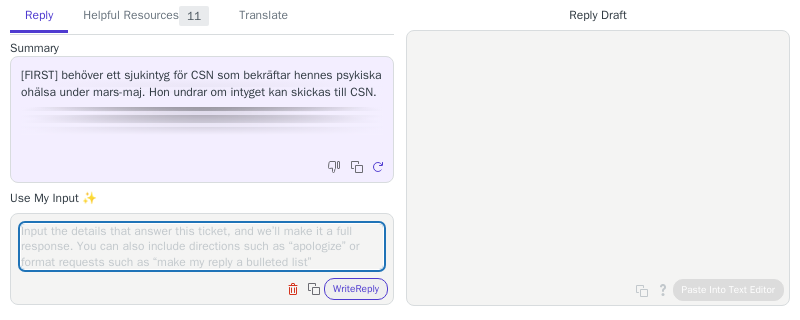 scroll, scrollTop: 0, scrollLeft: 0, axis: both 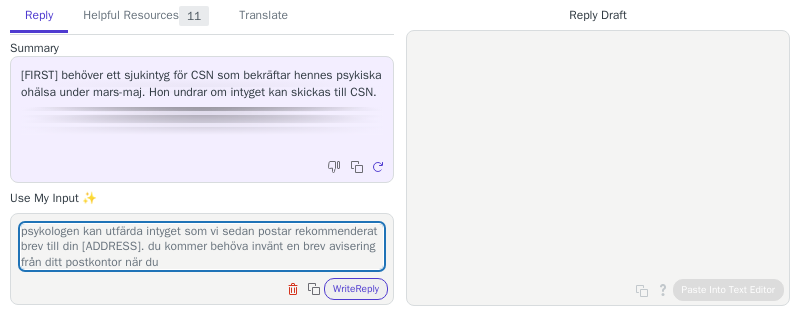 click on "psykologen kan utfärda intyget som vi sedan postar rekommenderat brev till din [ADDRESS]. du kommer behöva invänt en brev avisering från ditt postkontor när du" at bounding box center (202, 246) 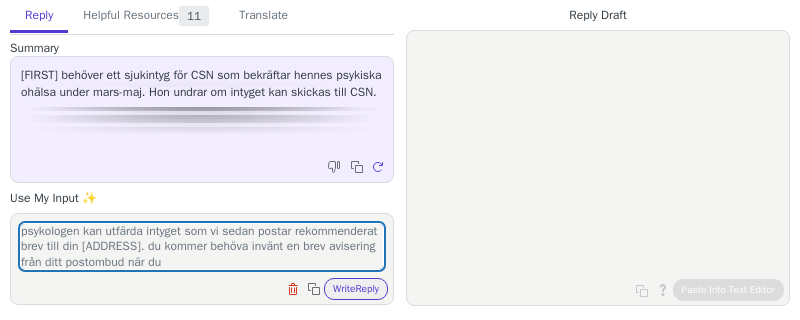 click on "psykologen kan utfärda intyget som vi sedan postar rekommenderat brev till din folkbokföringsadress. du kommer behöva invänt en brev avisering från ditt postombud när du" at bounding box center (202, 246) 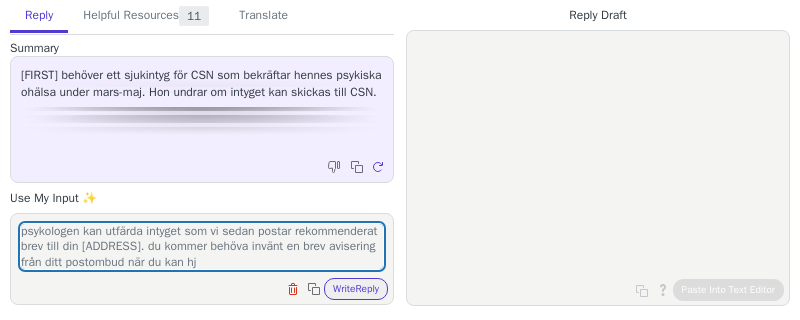 scroll, scrollTop: 16, scrollLeft: 0, axis: vertical 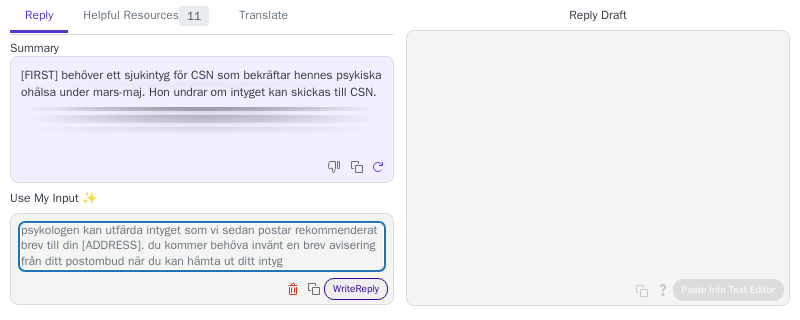 type on "psykologen kan utfärda intyget som vi sedan postar rekommenderat brev till din folkbokföringsadress. du kommer behöva invänt en brev avisering från ditt postombud när du kan hämta ut ditt intyg" 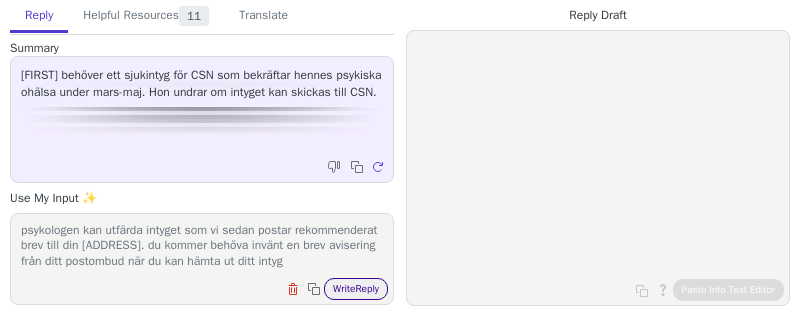 click on "Write  Reply" at bounding box center (356, 289) 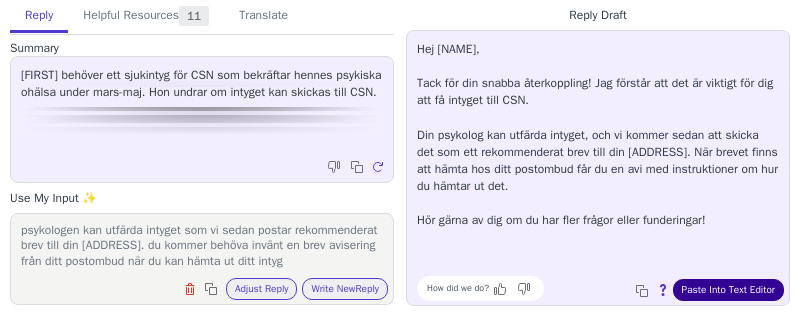 click on "Paste Into Text Editor" at bounding box center [728, 290] 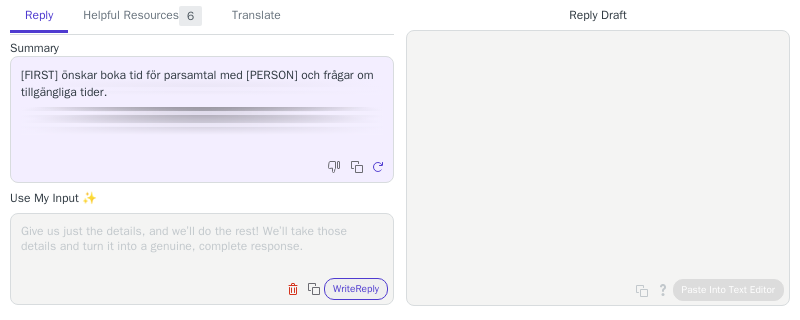 click on "Clear field Copy to clipboard Write  Reply" at bounding box center [212, 287] 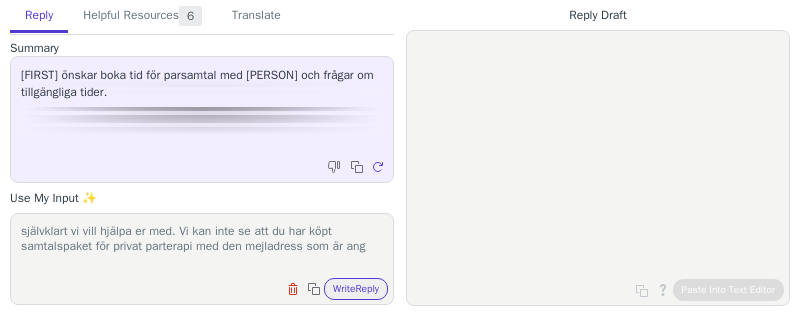 scroll, scrollTop: 0, scrollLeft: 0, axis: both 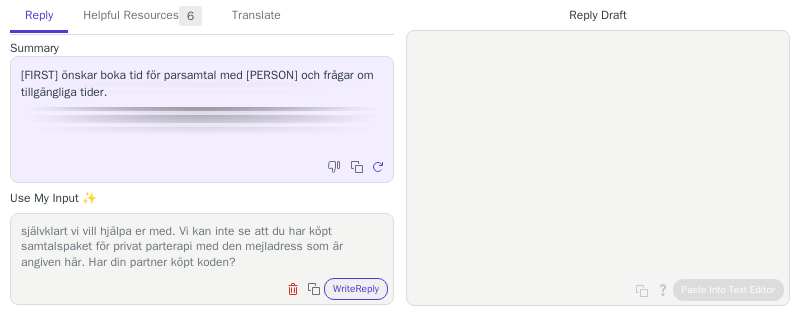 type on "självklart vi vill hjälpa er med. Vi kan inte se att du har köpt samtalspaket för privat parterapi med den mejladress som är angiven här. Har din partner köpt koden?" 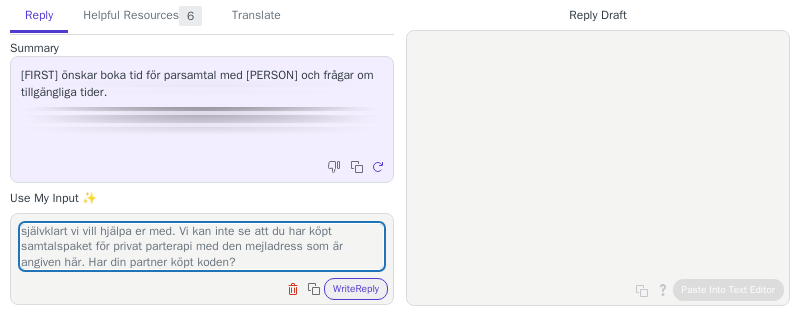 click on "Clear field Copy to clipboard Write  Reply" at bounding box center [212, 287] 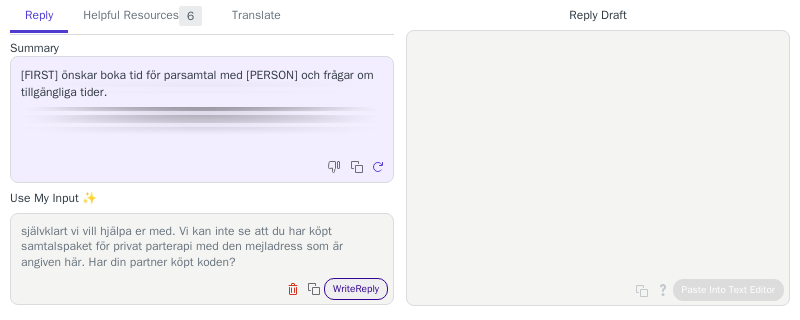 click on "Write  Reply" at bounding box center [356, 289] 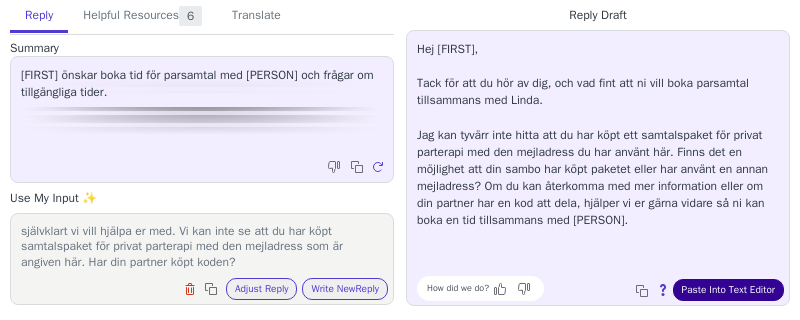 click on "Paste Into Text Editor" at bounding box center [728, 290] 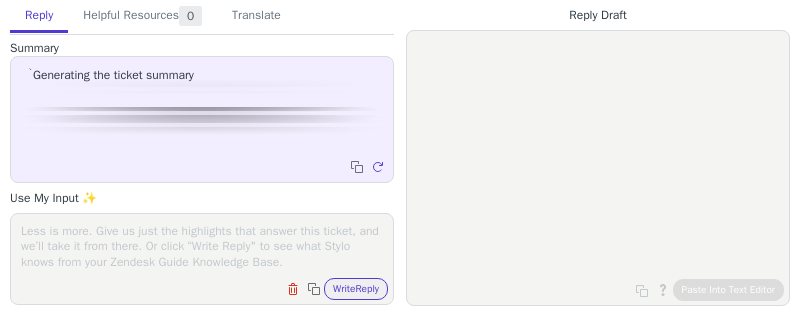 scroll, scrollTop: 0, scrollLeft: 0, axis: both 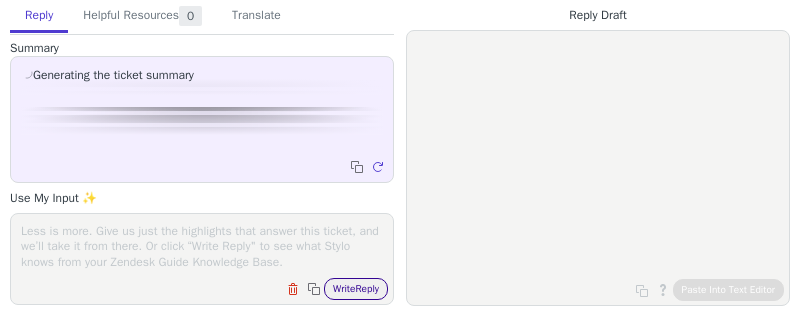 click on "Write  Reply" at bounding box center (356, 289) 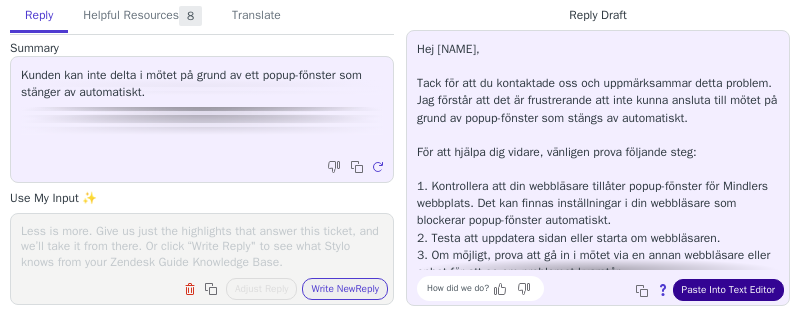 click on "Paste Into Text Editor" at bounding box center (728, 290) 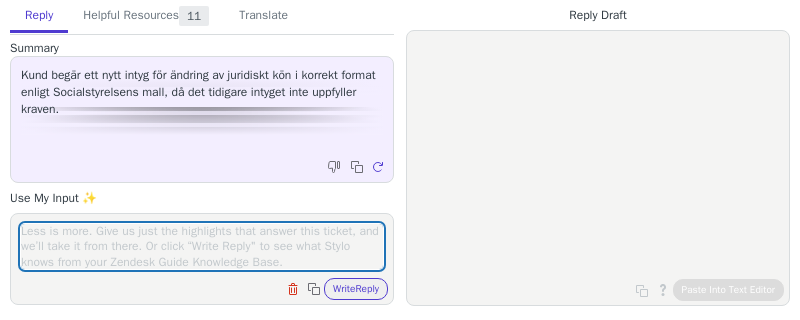click at bounding box center (202, 246) 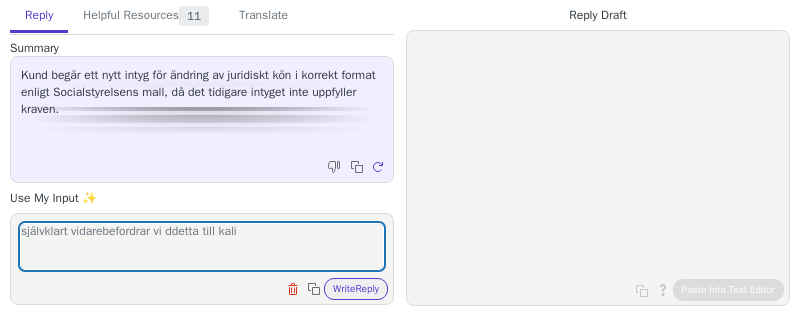 type on "självklart vidarebefordrar vi ddetta till kali" 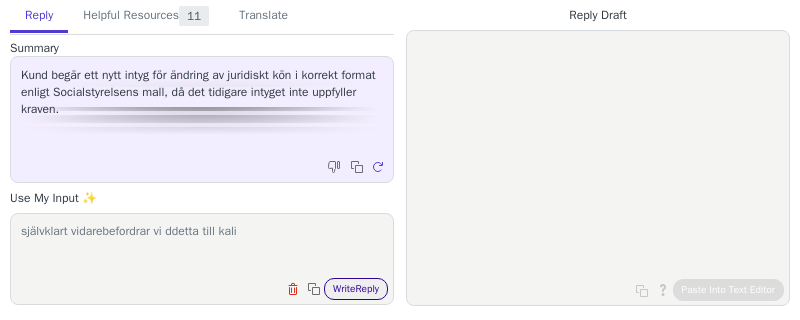 click on "Write  Reply" at bounding box center [356, 289] 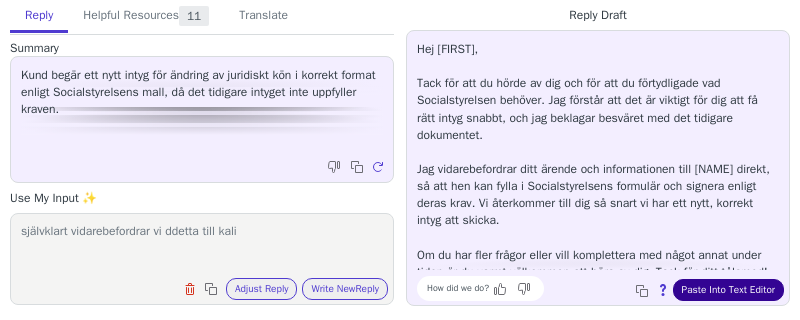 click on "Paste Into Text Editor" at bounding box center [728, 290] 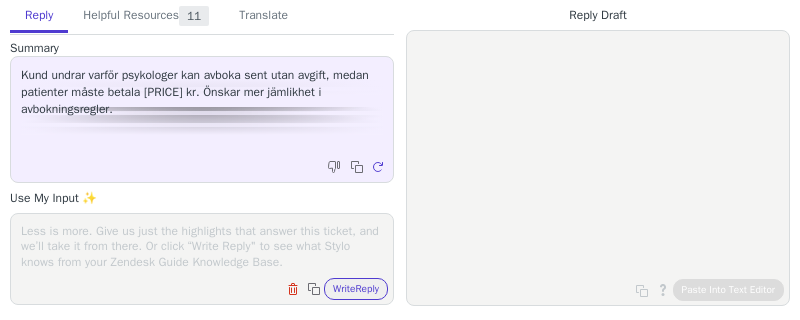 scroll, scrollTop: 0, scrollLeft: 0, axis: both 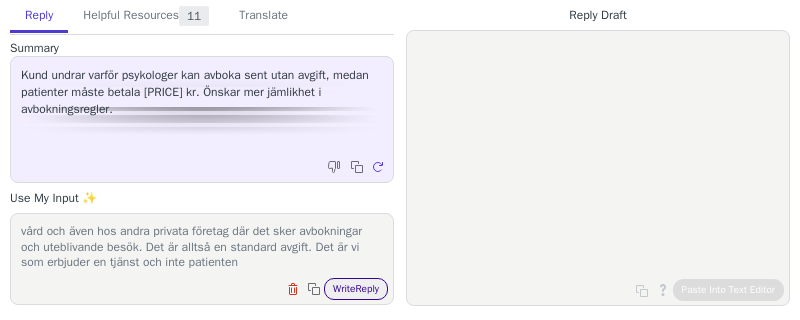 click on "Write  Reply" at bounding box center (356, 289) 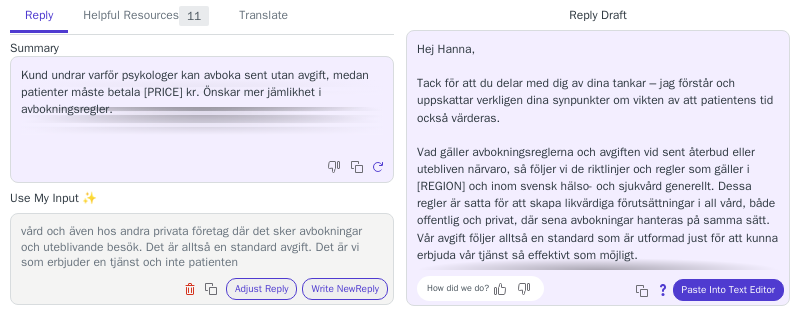 click on "vi följer riktlinjer och bestämmelser från [REGION] där vi är verksamma samt från sjuk- och hälsovården. Det är samma avgift system gällande sen avbokning och uteblivet besök inom all sorts vård och även hos andra privata företag där det sker avbokningar och uteblivande besök. Det är alltså en standard avgift. Det är vi som erbjuder en tjänst och inte patienten" at bounding box center (202, 246) 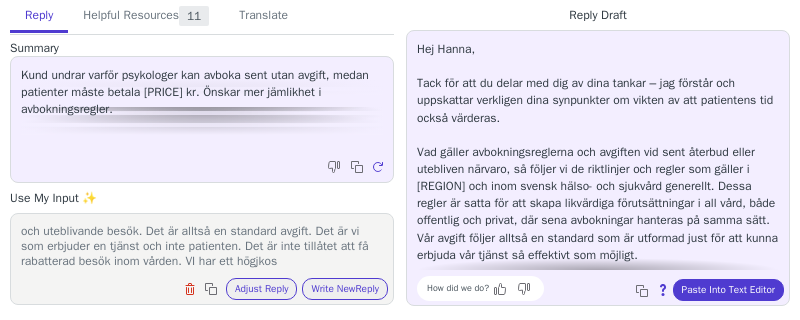 scroll, scrollTop: 77, scrollLeft: 0, axis: vertical 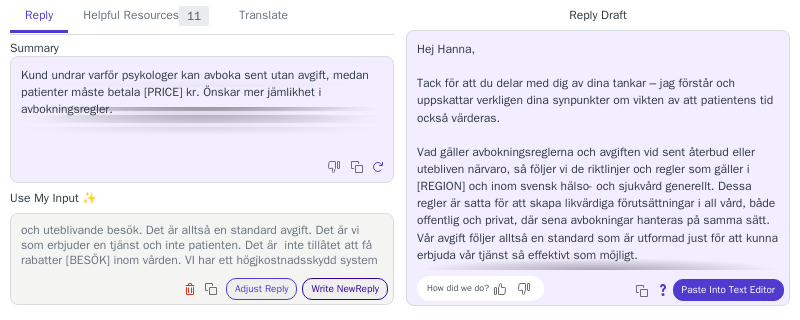 type on "vi följer riktlinjer och bestämmelser från [REGION] där vi är verksamma samt från sjuk- och hälsovården. Det är samma avgift system gällande sen avbokning och uteblivet besök inom all sorts vård och även hos andra privata företag där det sker avbokningar och uteblivande besök. Det är alltså en standard avgift. Det är vi som erbjuder en tjänst och inte patienten. Det är  inte tillåtet att få rabatter [BESÖK] inom vården. VI har ett högjkostnadsskydd system" 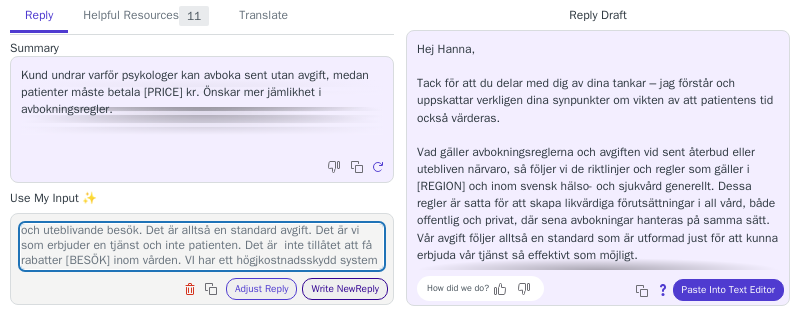 click on "Write New  Reply" at bounding box center (345, 289) 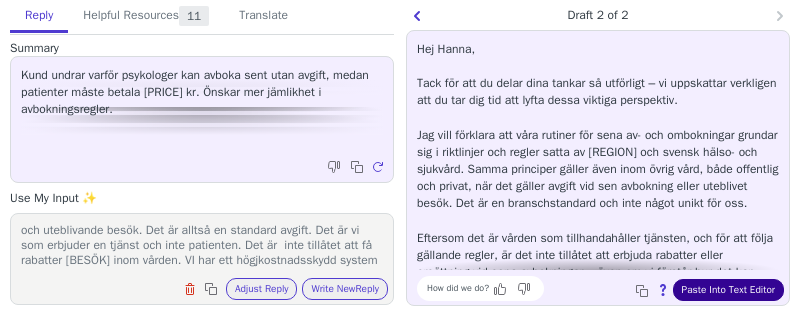 click on "Paste Into Text Editor" at bounding box center [728, 290] 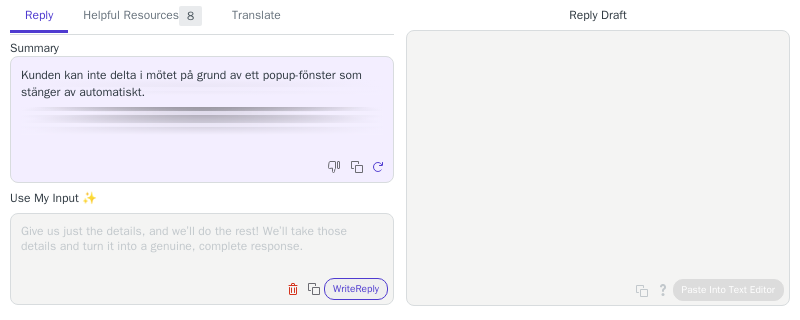 scroll, scrollTop: 0, scrollLeft: 0, axis: both 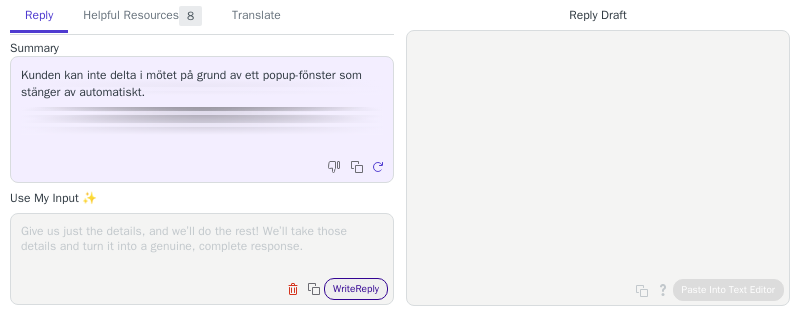 click on "Write  Reply" at bounding box center (356, 289) 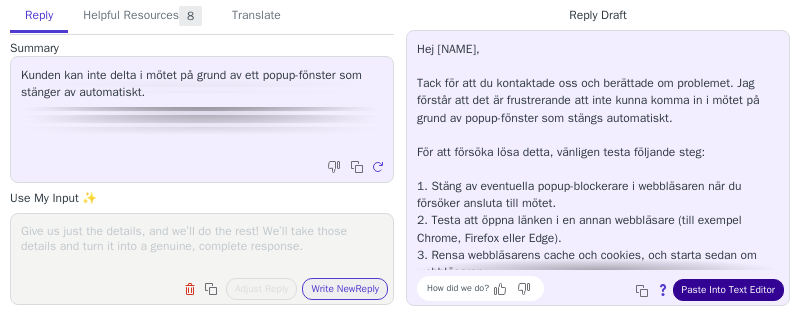 click on "Paste Into Text Editor" at bounding box center (728, 290) 